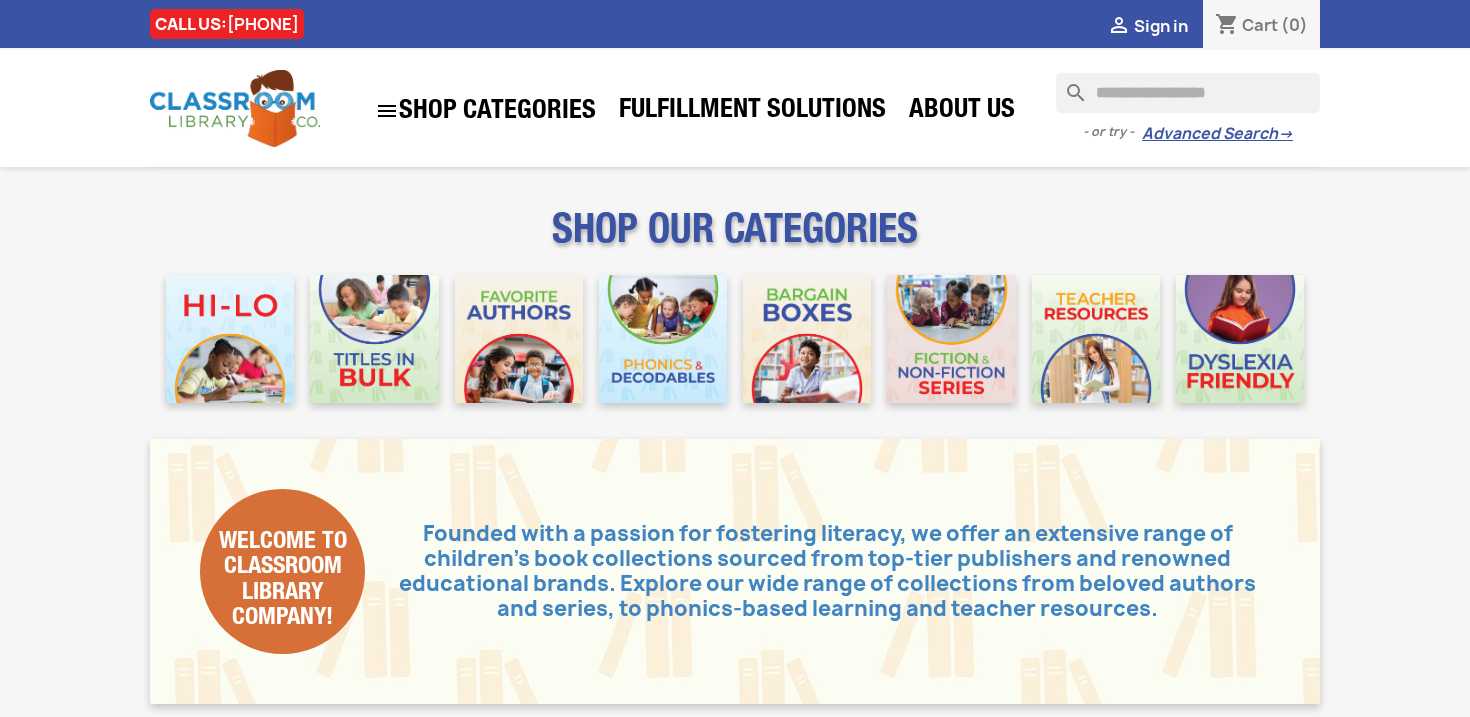 scroll, scrollTop: 298, scrollLeft: 0, axis: vertical 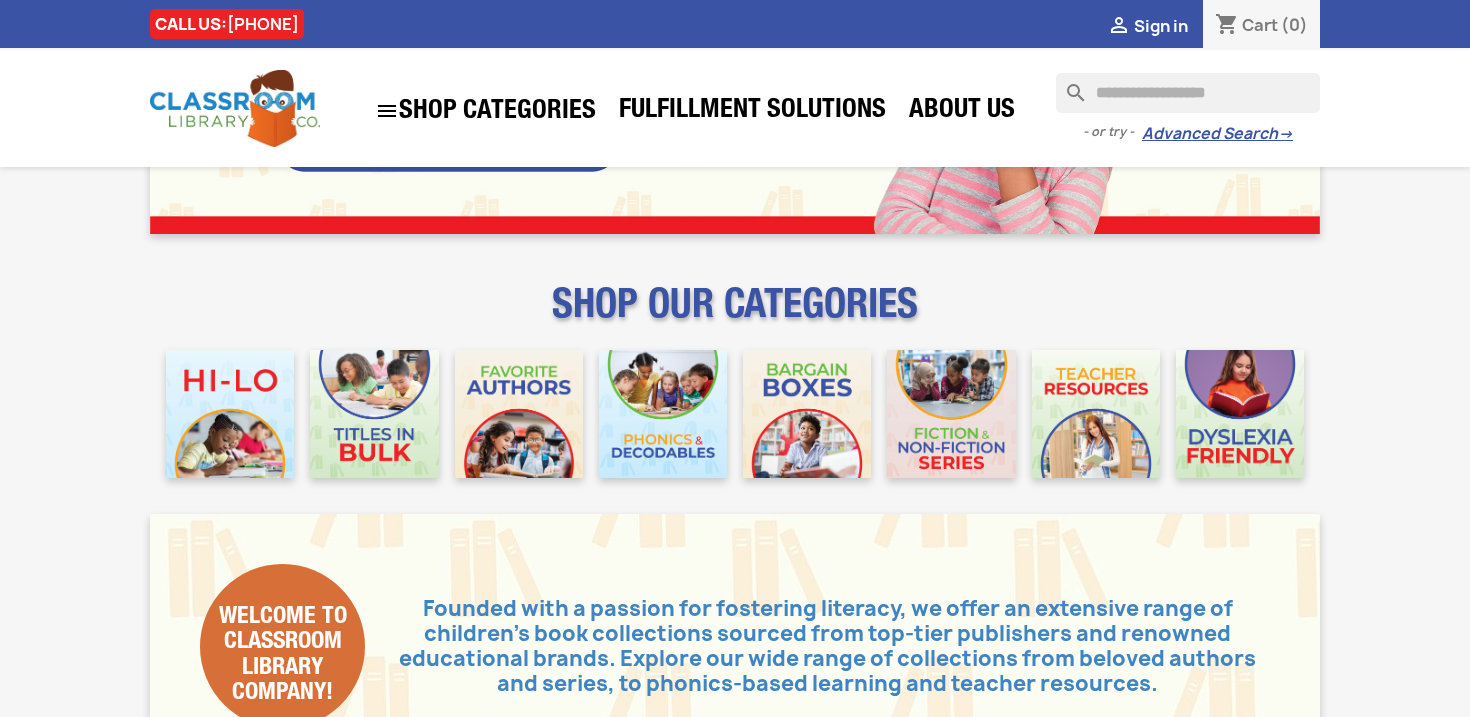 click at bounding box center [1188, 93] 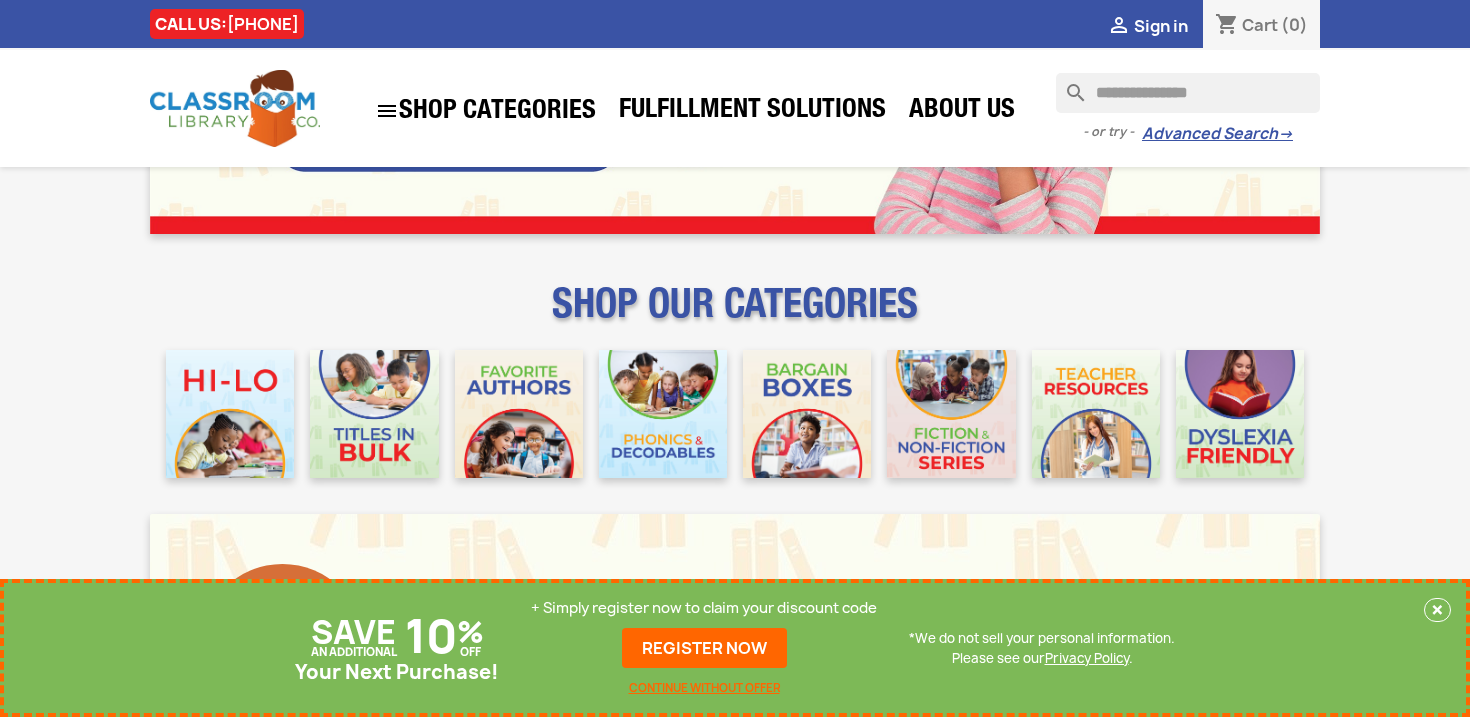 type on "**********" 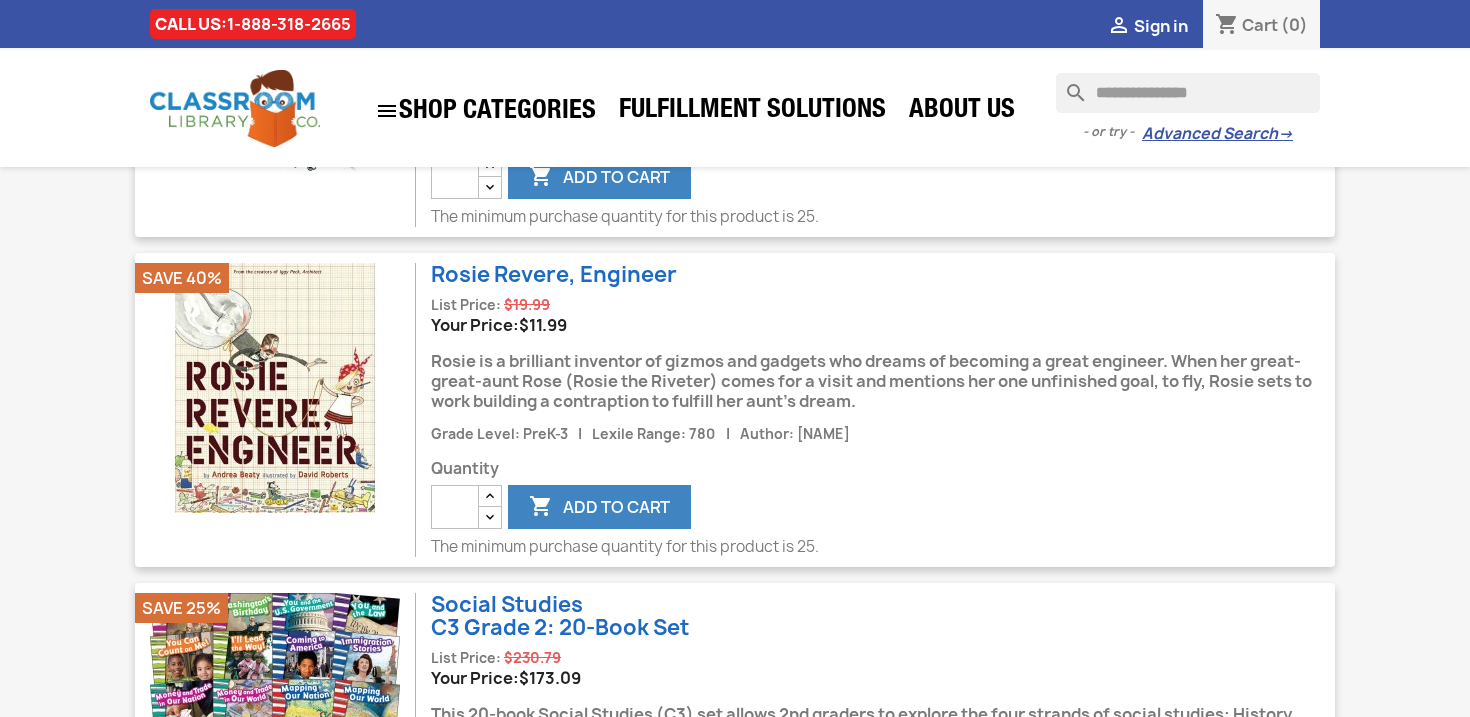scroll, scrollTop: 0, scrollLeft: 0, axis: both 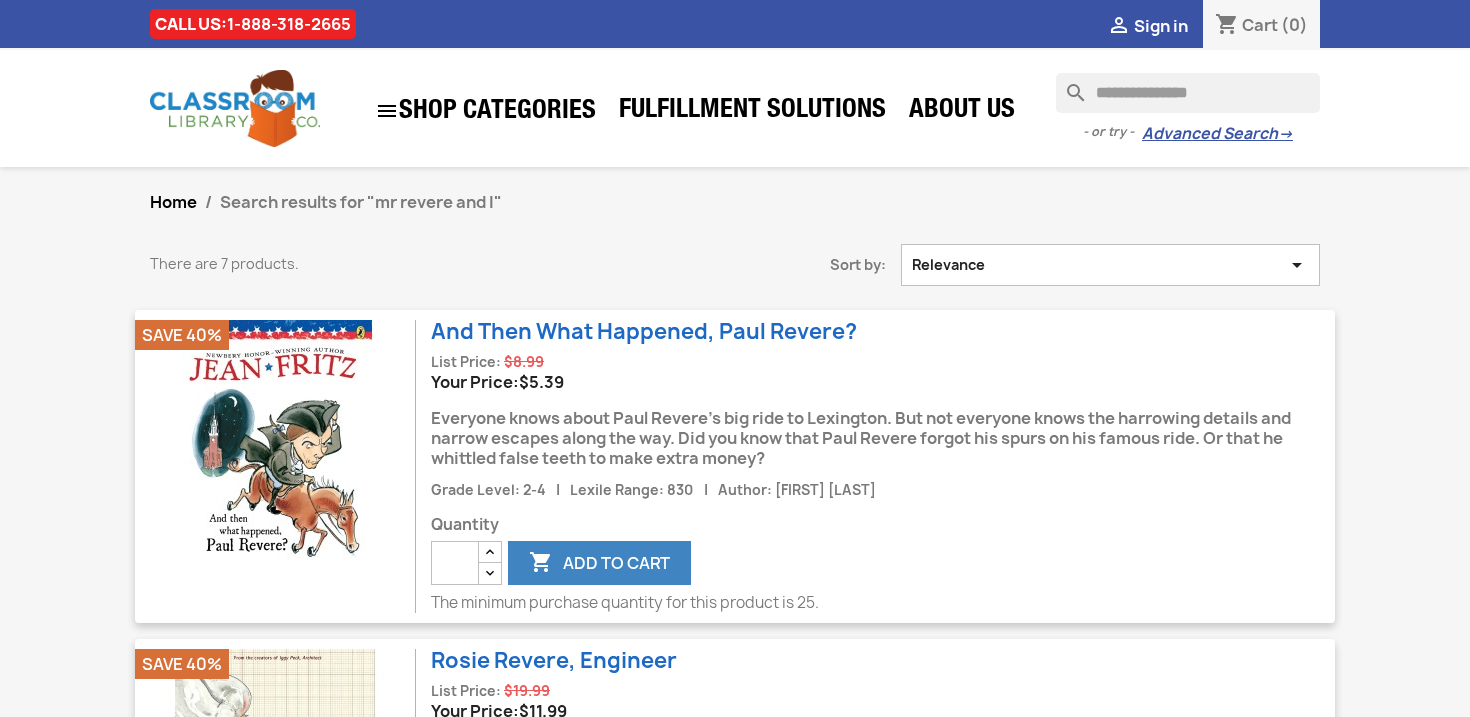 click on "**********" at bounding box center [1188, 93] 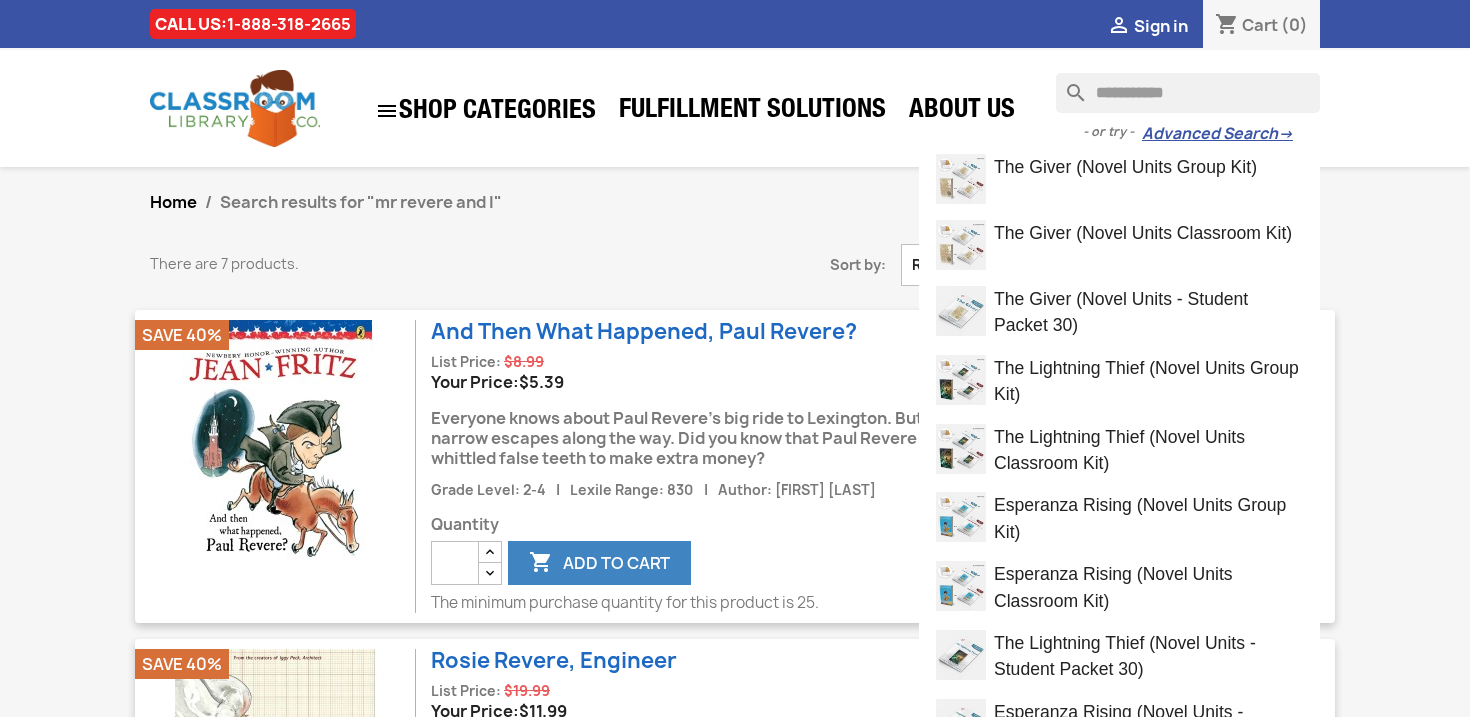 type on "**********" 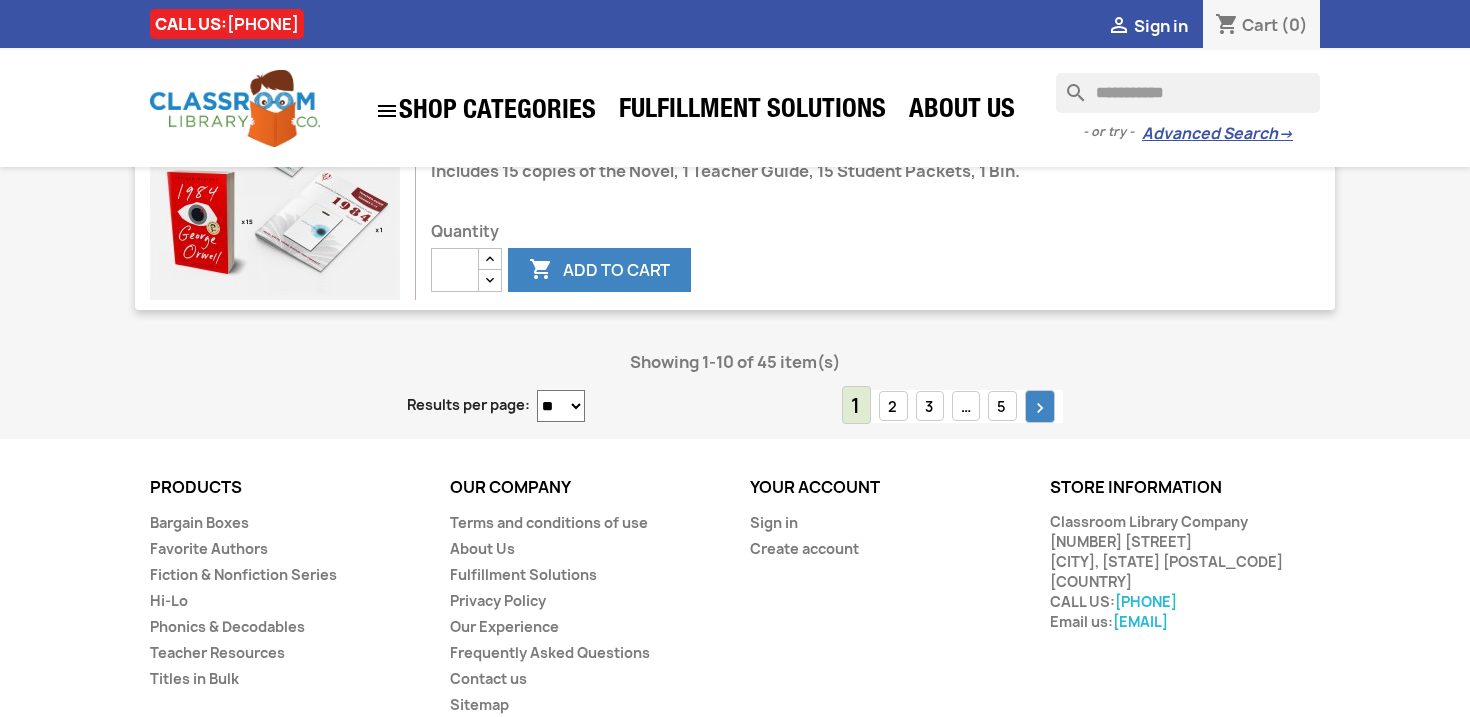 scroll, scrollTop: 2921, scrollLeft: 0, axis: vertical 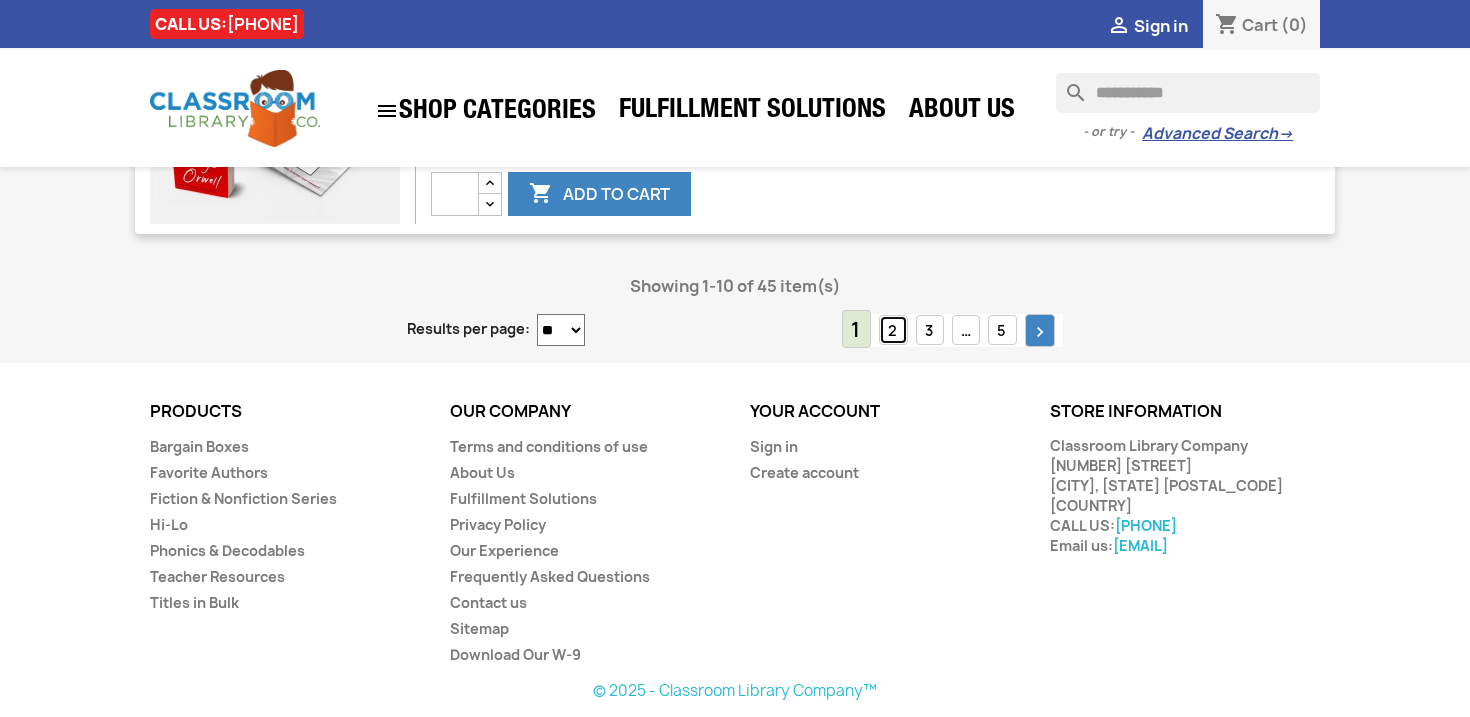 click on "2" at bounding box center (893, 330) 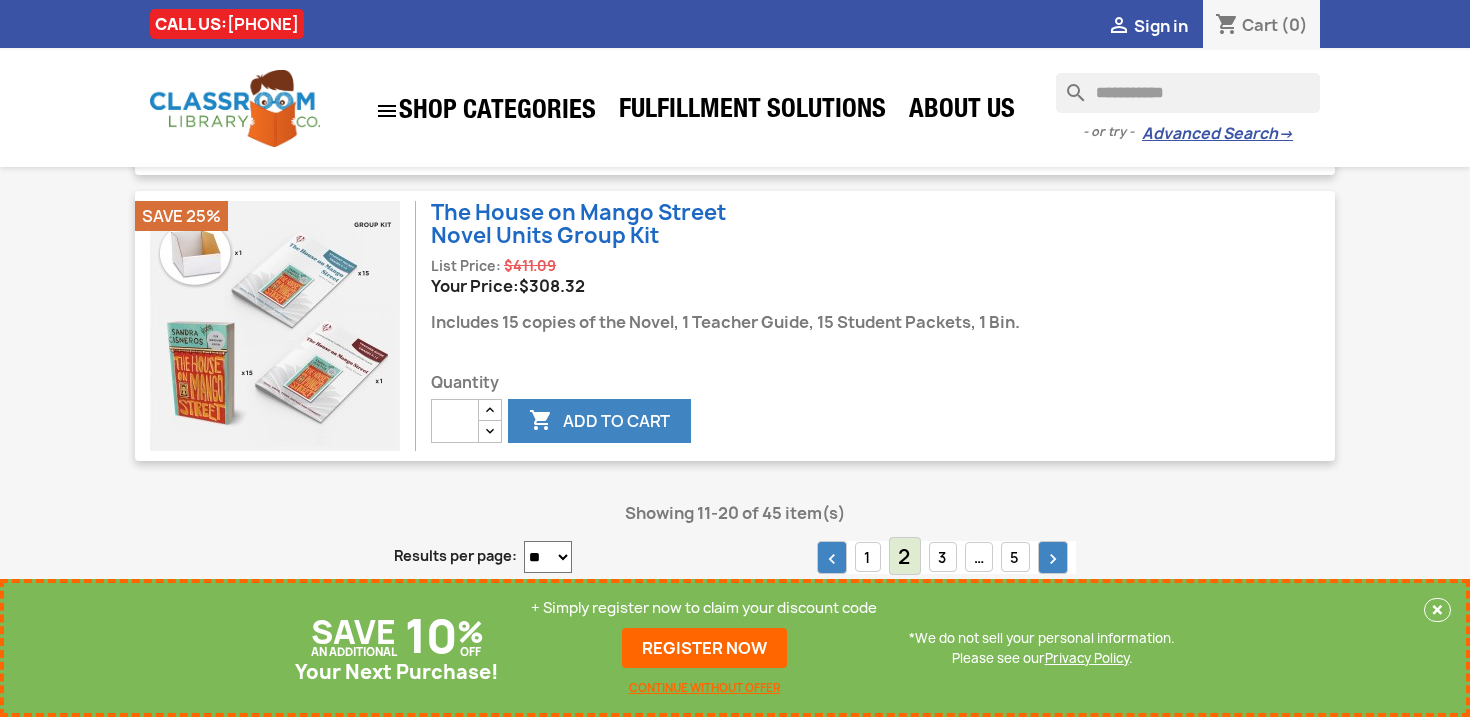 scroll, scrollTop: 2700, scrollLeft: 0, axis: vertical 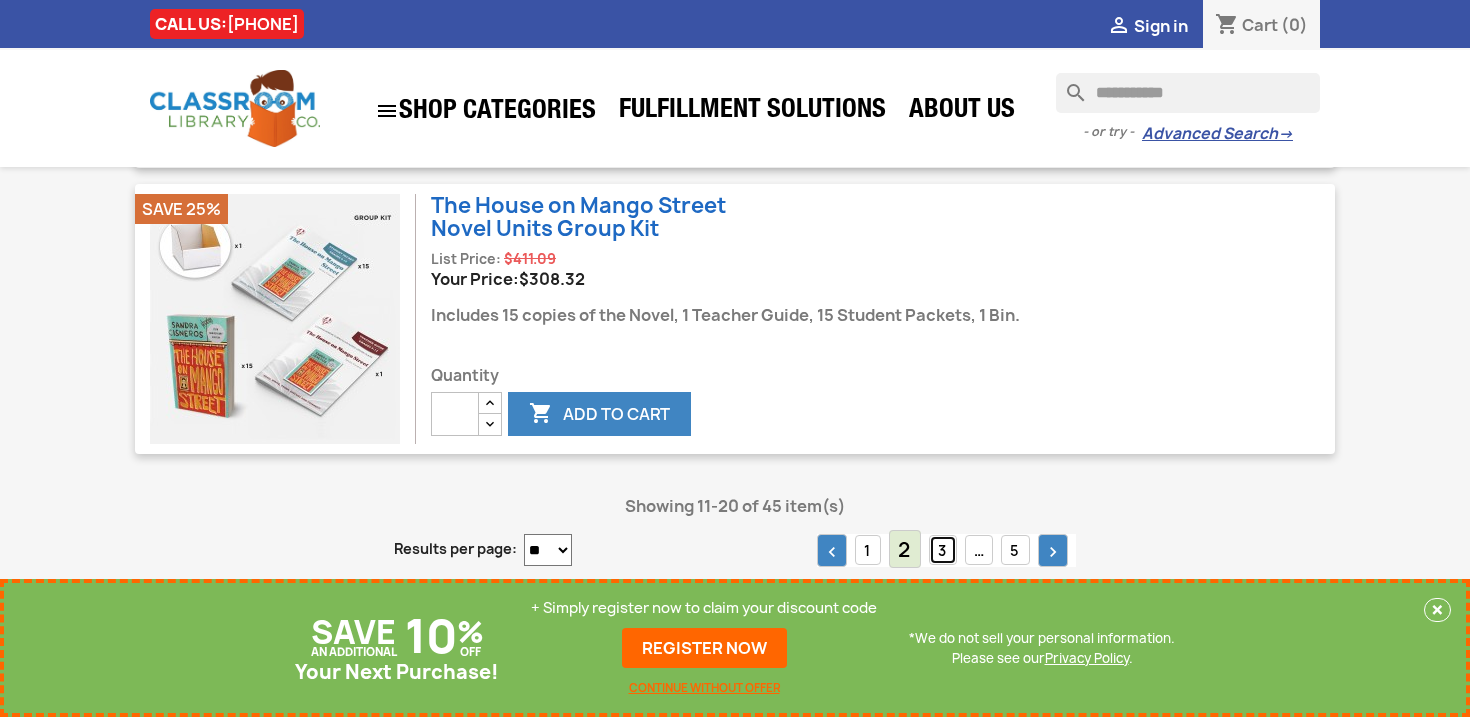 click on "3" at bounding box center [943, 550] 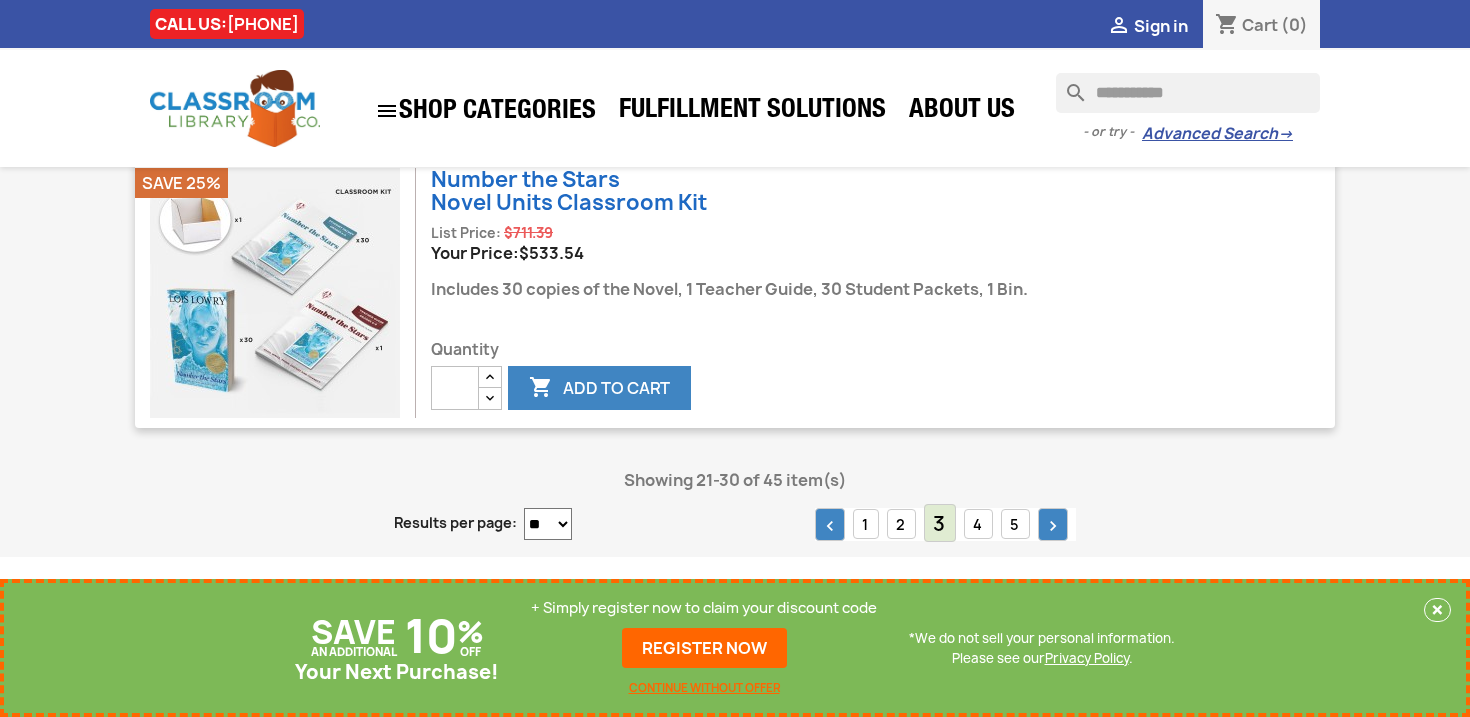 scroll, scrollTop: 2751, scrollLeft: 0, axis: vertical 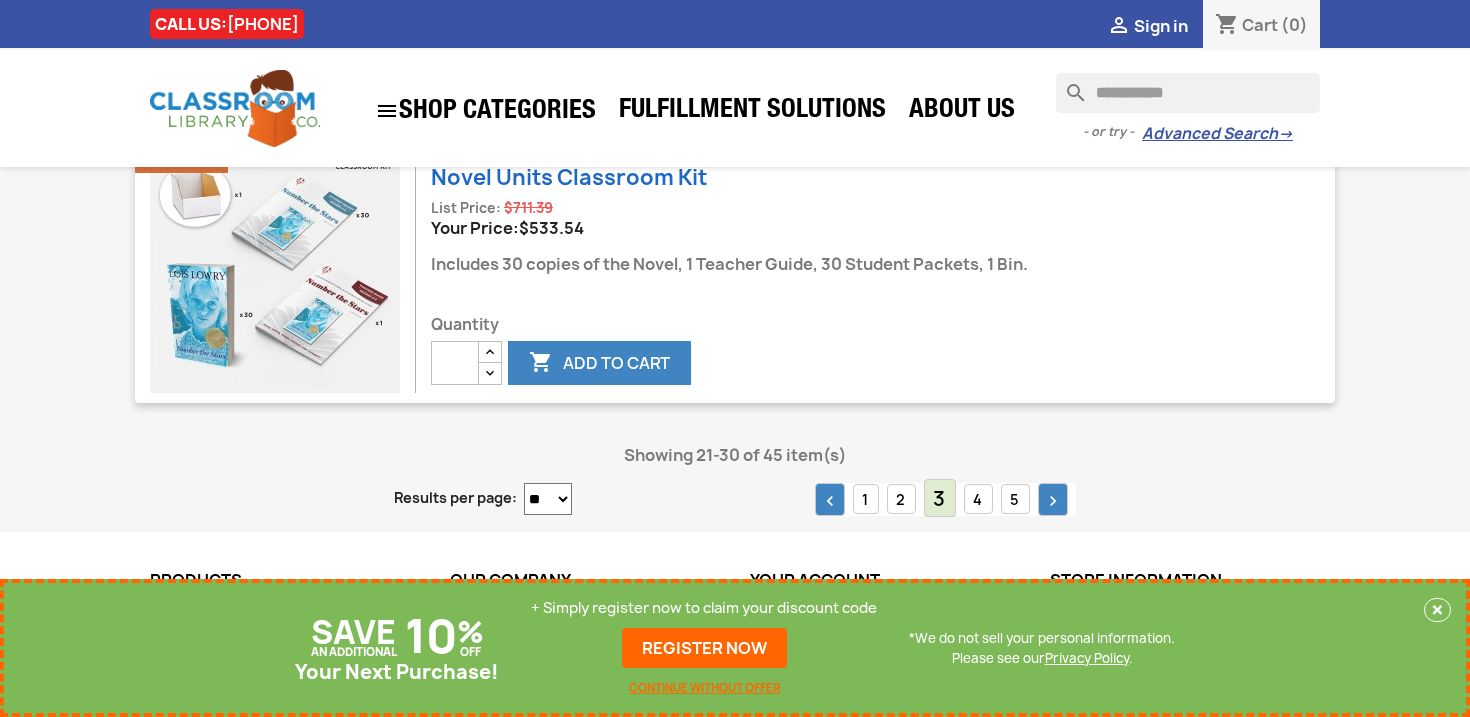 click on "**
**
**
***" at bounding box center (548, 499) 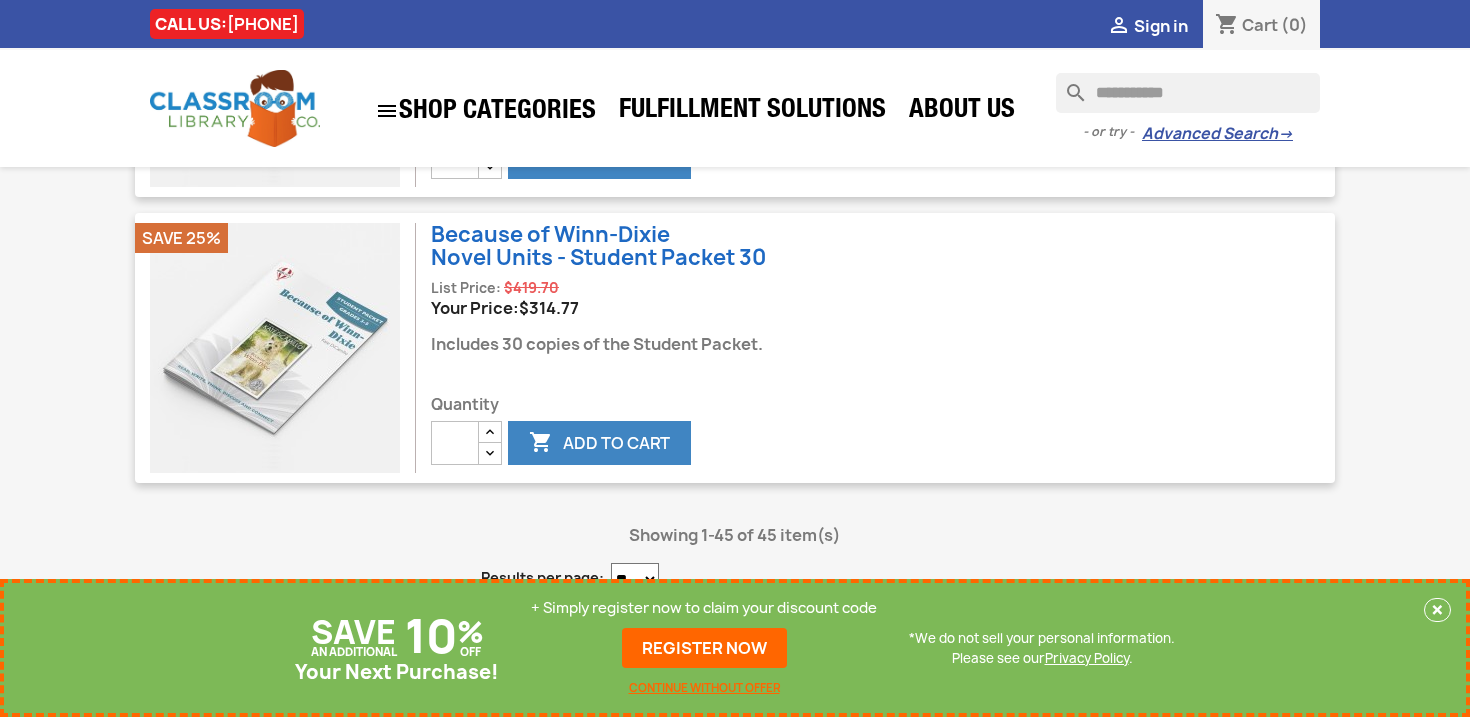 scroll, scrollTop: 12676, scrollLeft: 0, axis: vertical 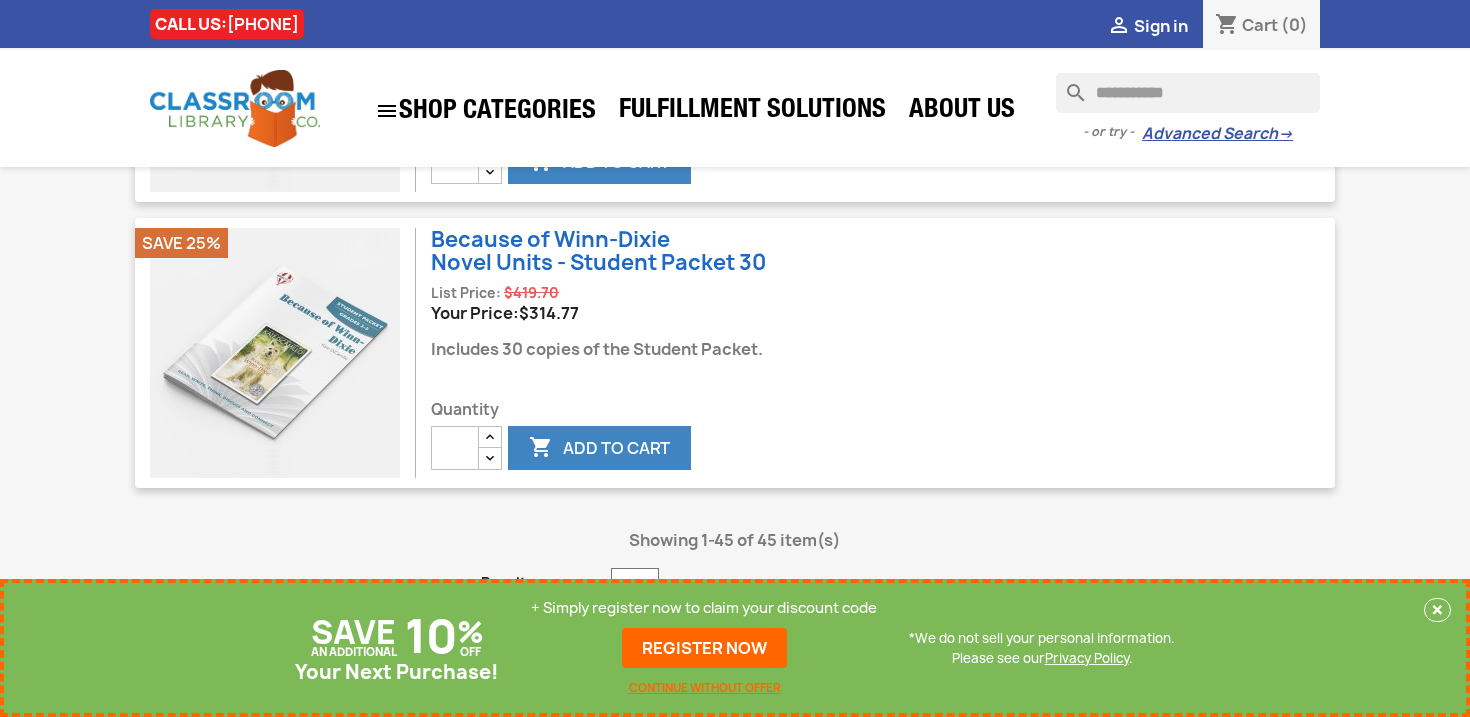 click on "**********" at bounding box center [1188, 93] 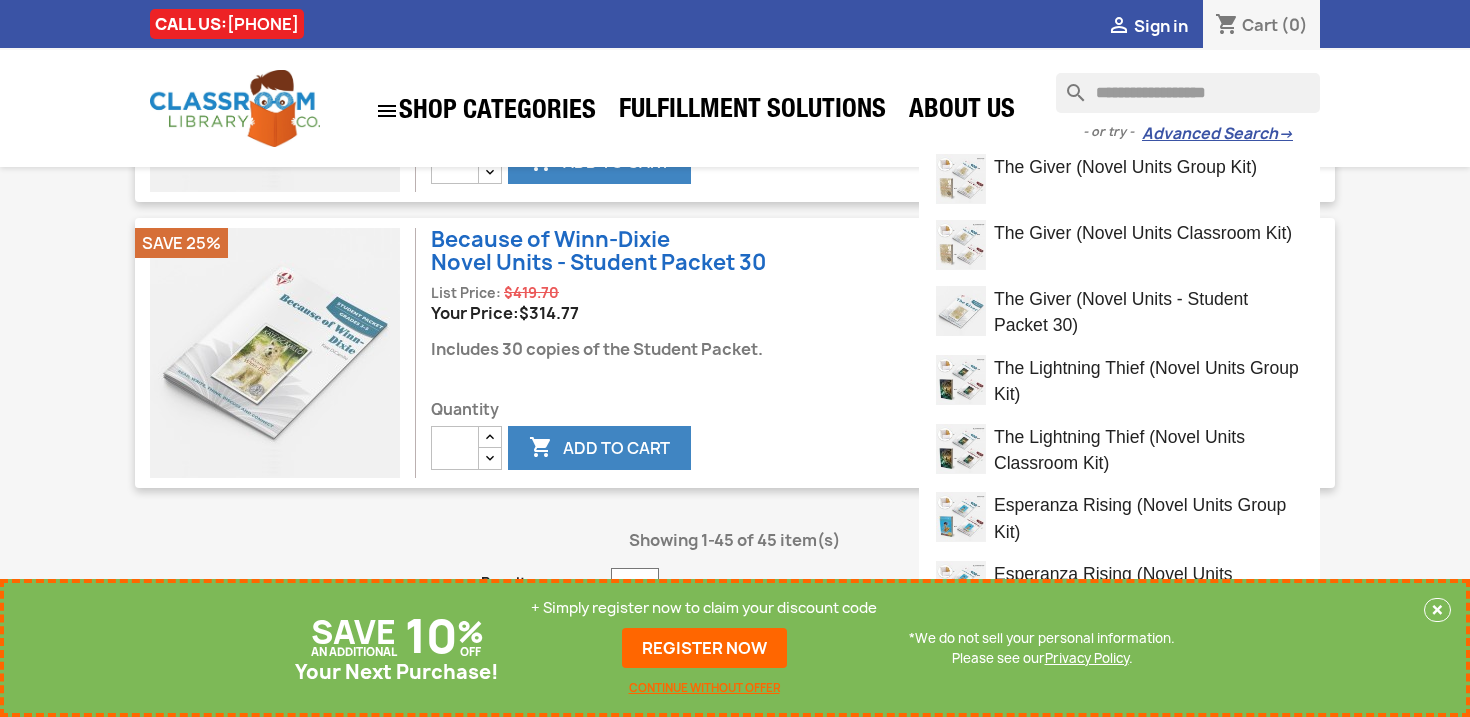 type on "**********" 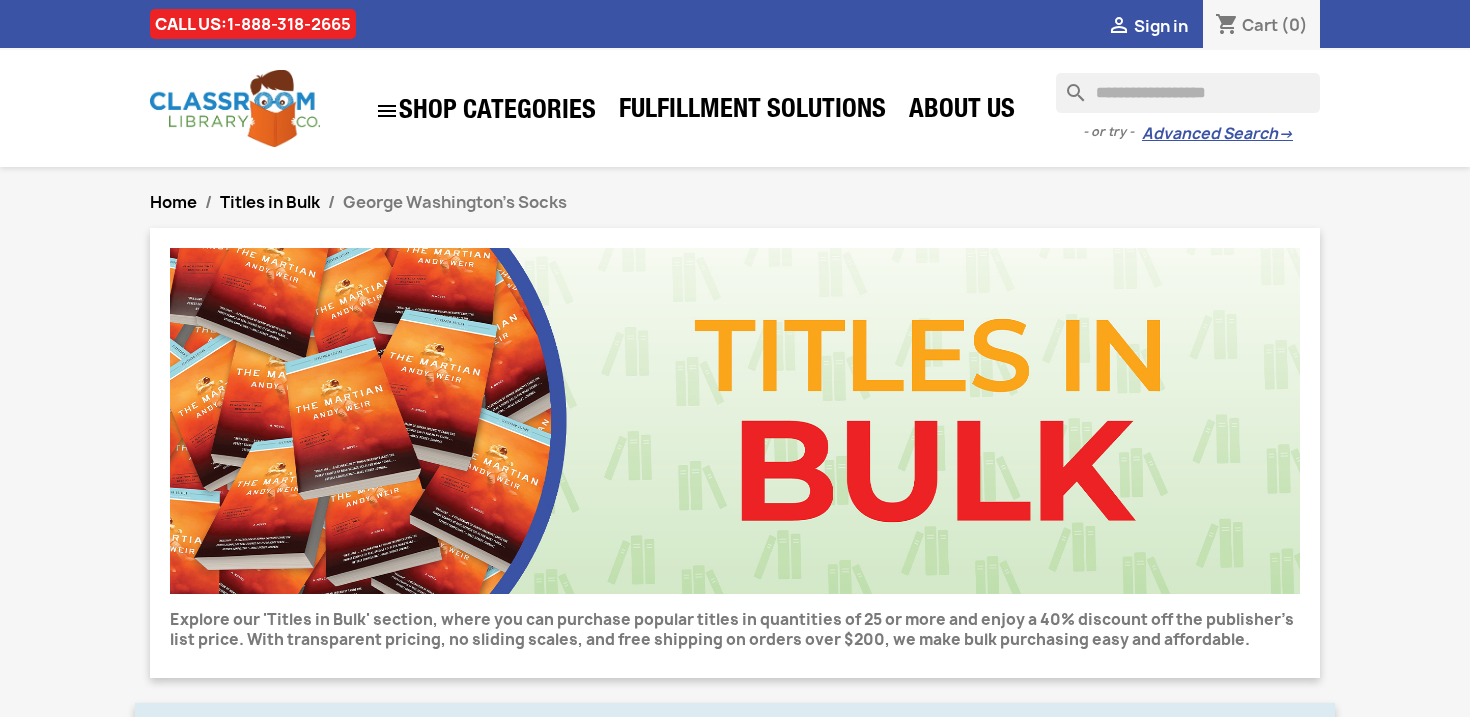 scroll, scrollTop: 0, scrollLeft: 0, axis: both 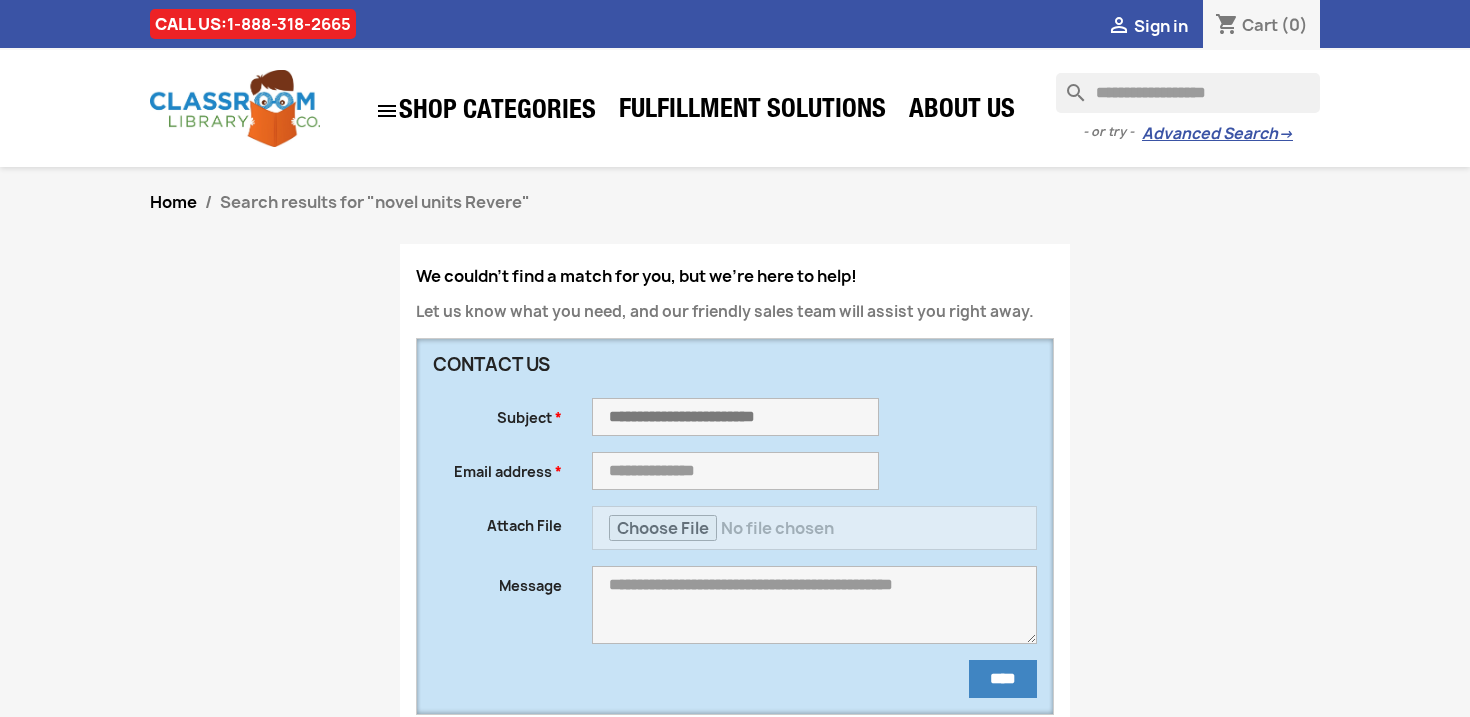 click on "**********" at bounding box center [1188, 93] 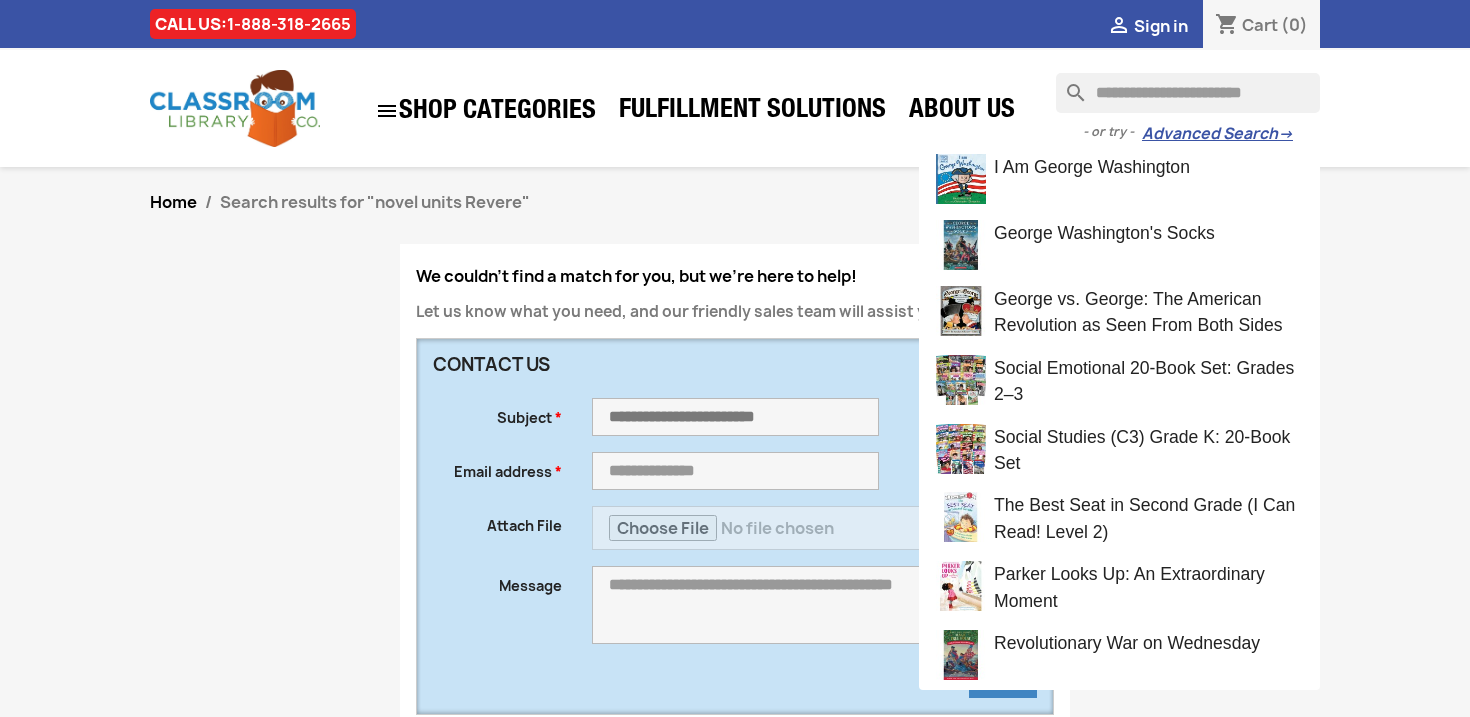 scroll, scrollTop: 0, scrollLeft: 2, axis: horizontal 